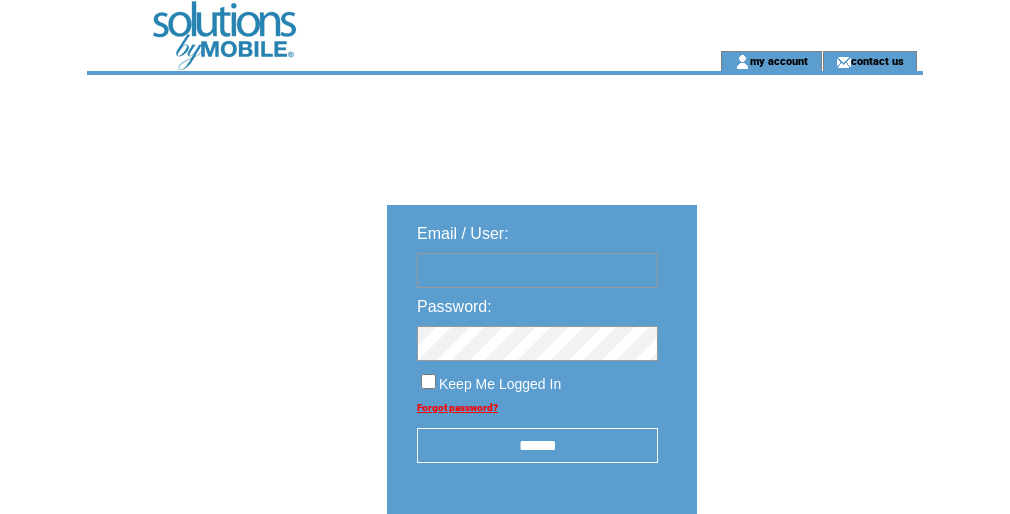 scroll, scrollTop: 0, scrollLeft: 0, axis: both 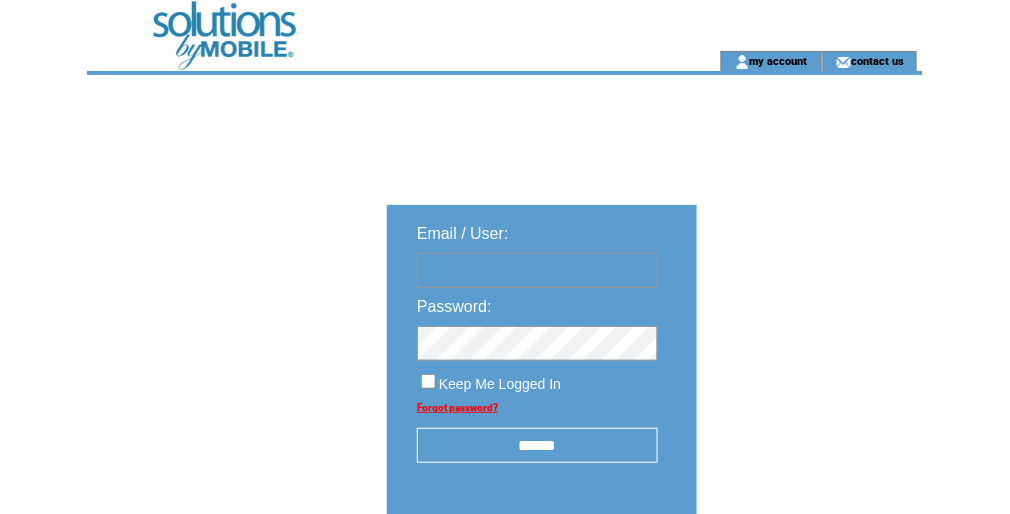 type on "********" 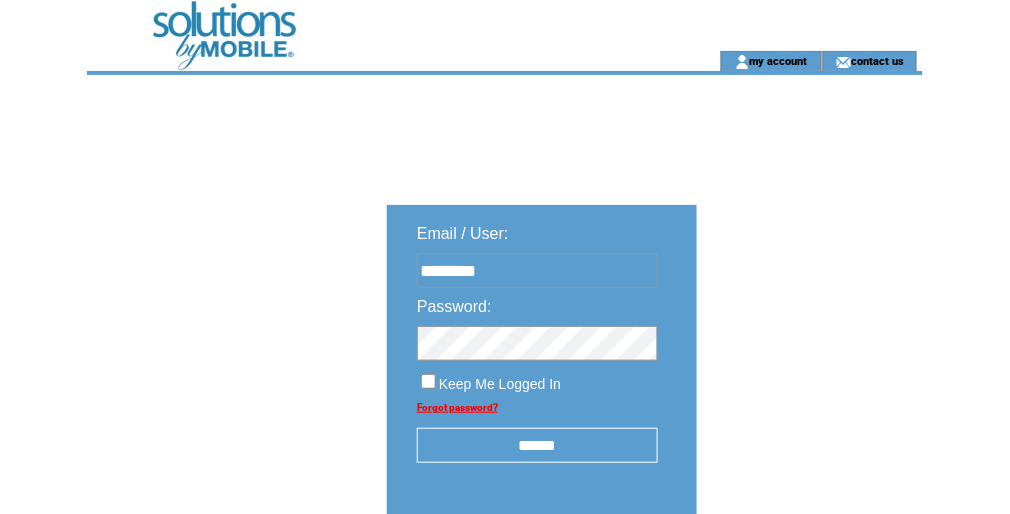 click at bounding box center [371, 61] 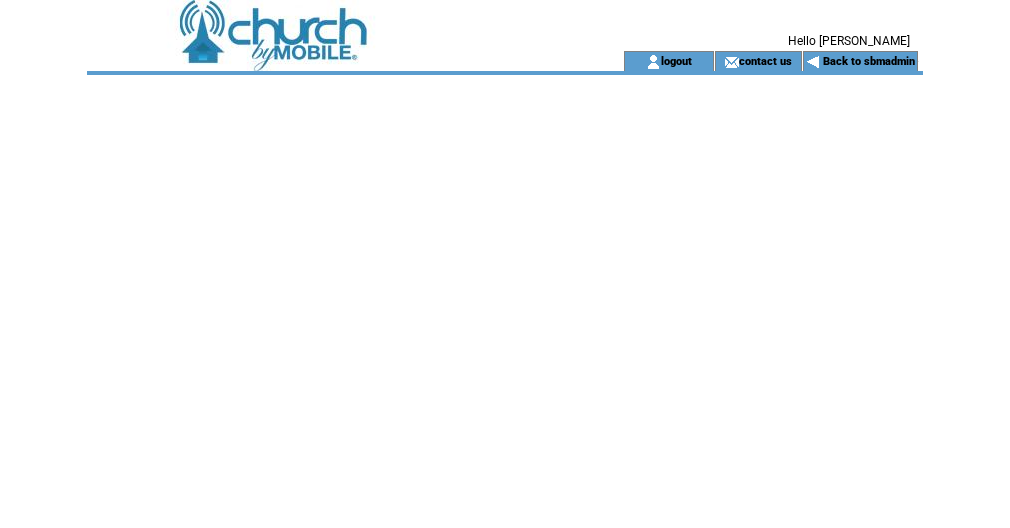 scroll, scrollTop: 0, scrollLeft: 0, axis: both 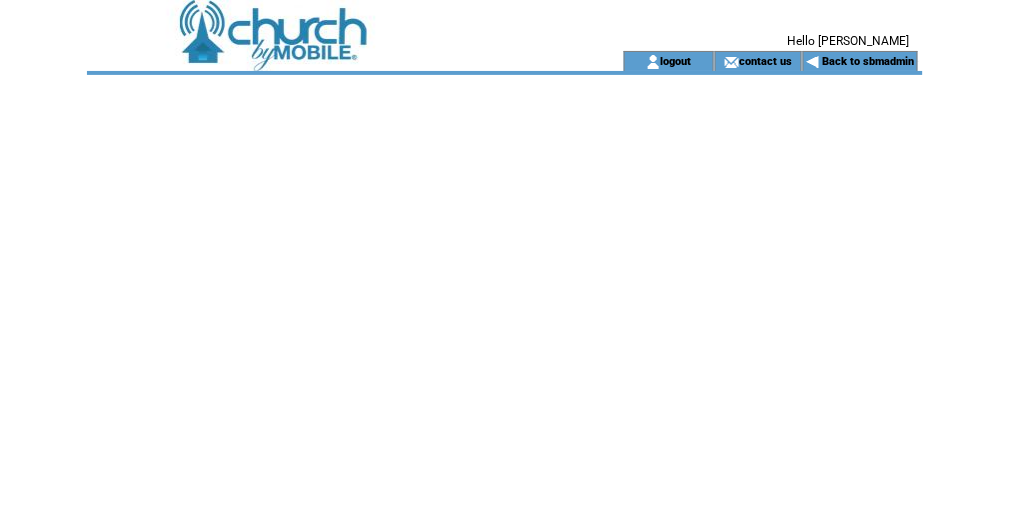 click at bounding box center (327, 61) 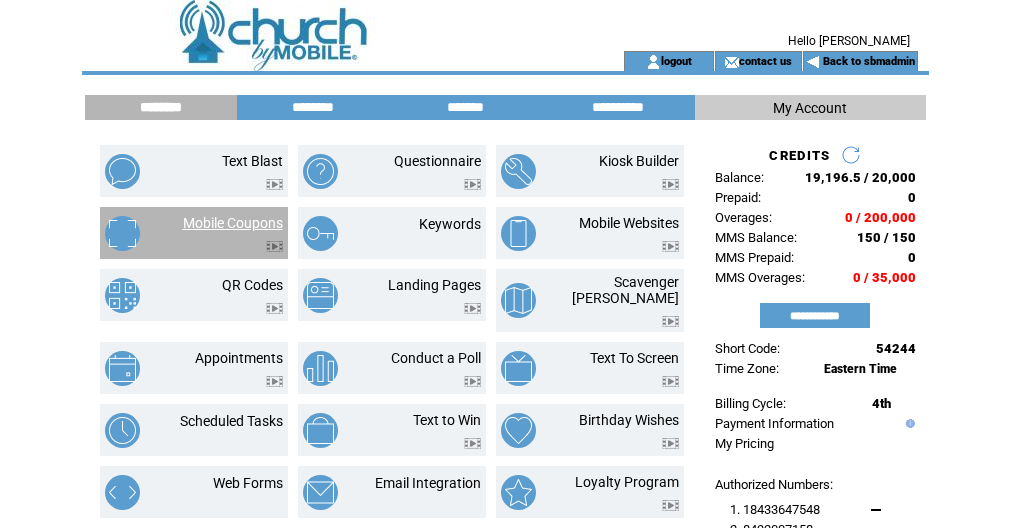 scroll, scrollTop: 0, scrollLeft: 0, axis: both 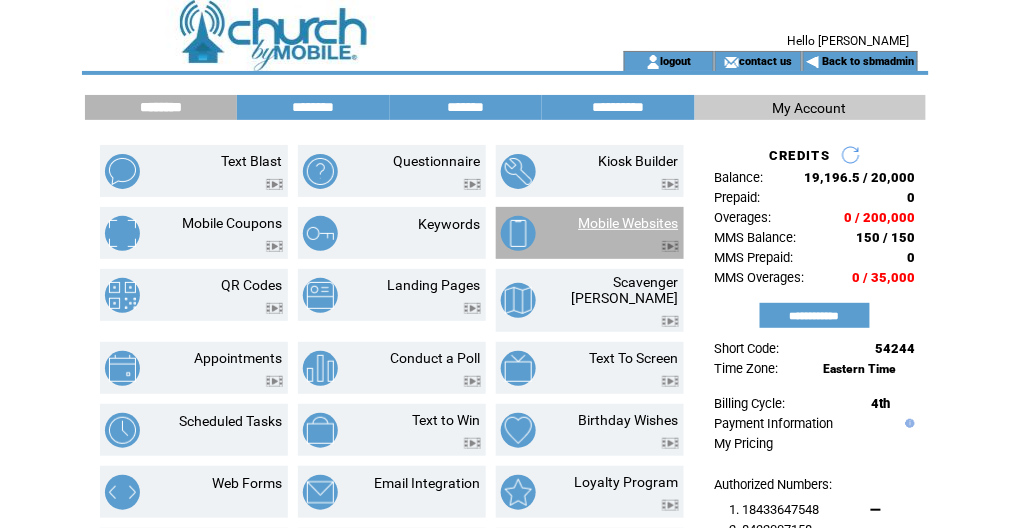 click on "Mobile Websites" at bounding box center (629, 223) 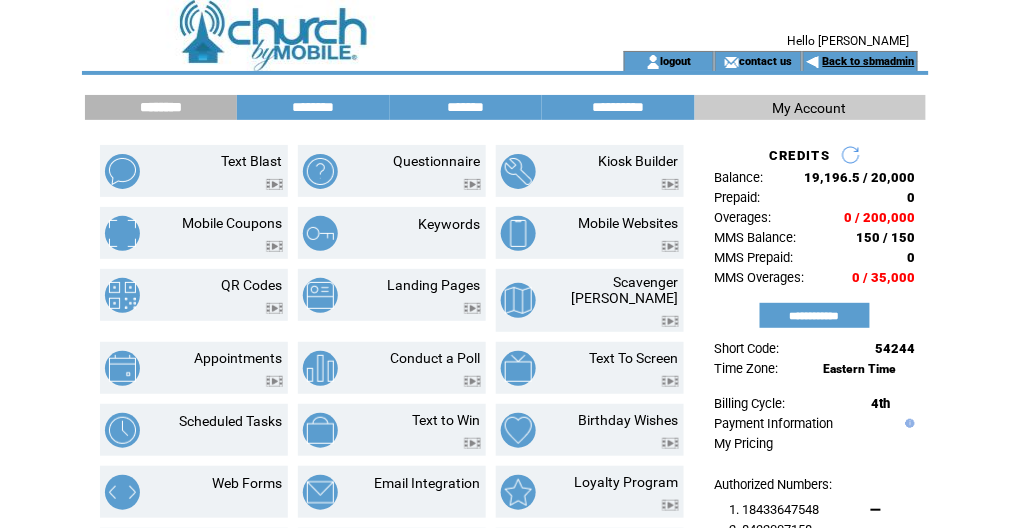 click on "Back to sbmadmin" at bounding box center (869, 61) 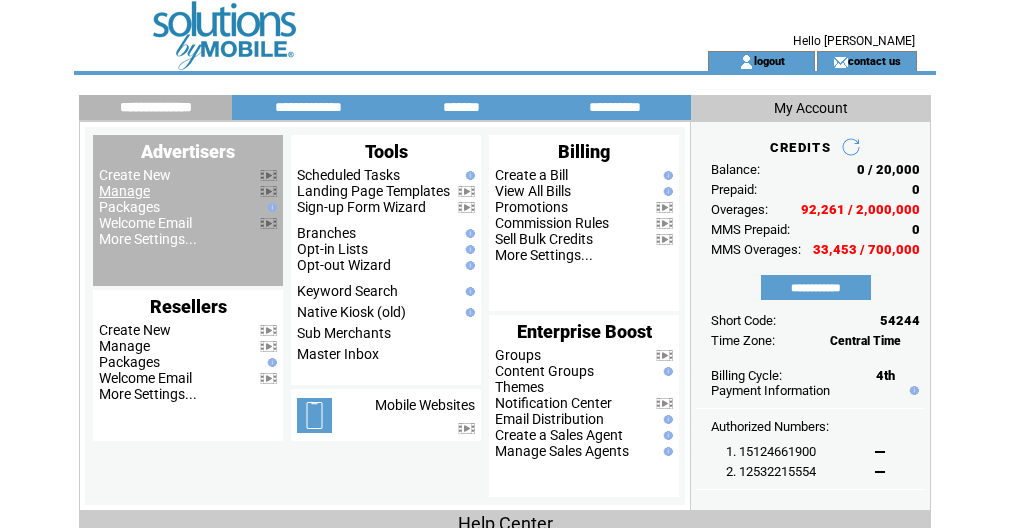 scroll, scrollTop: 0, scrollLeft: 0, axis: both 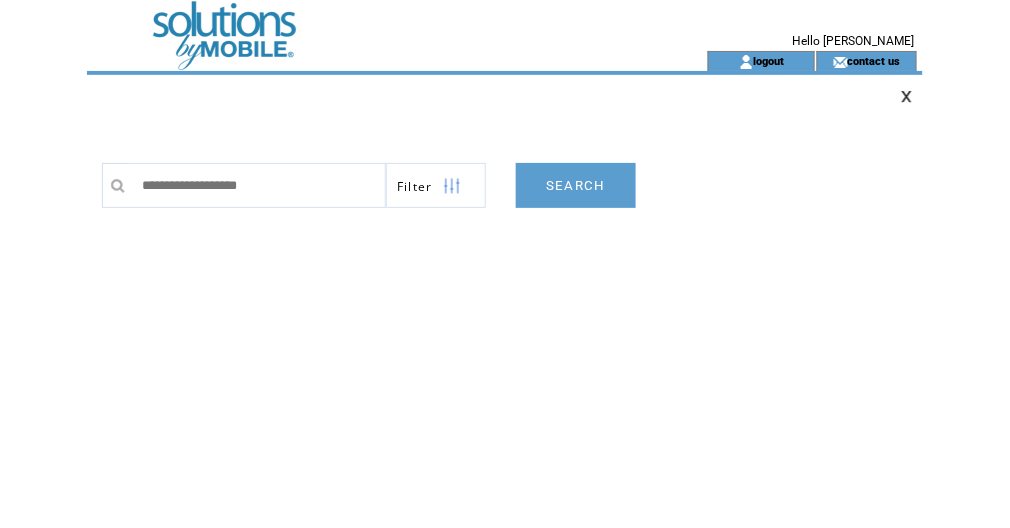 click at bounding box center (452, 186) 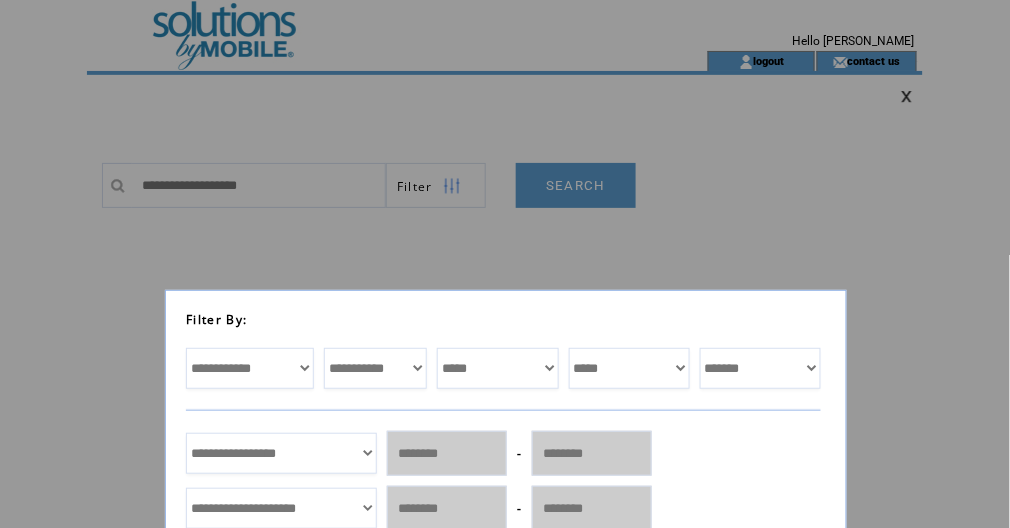 click on "**********" at bounding box center [250, 368] 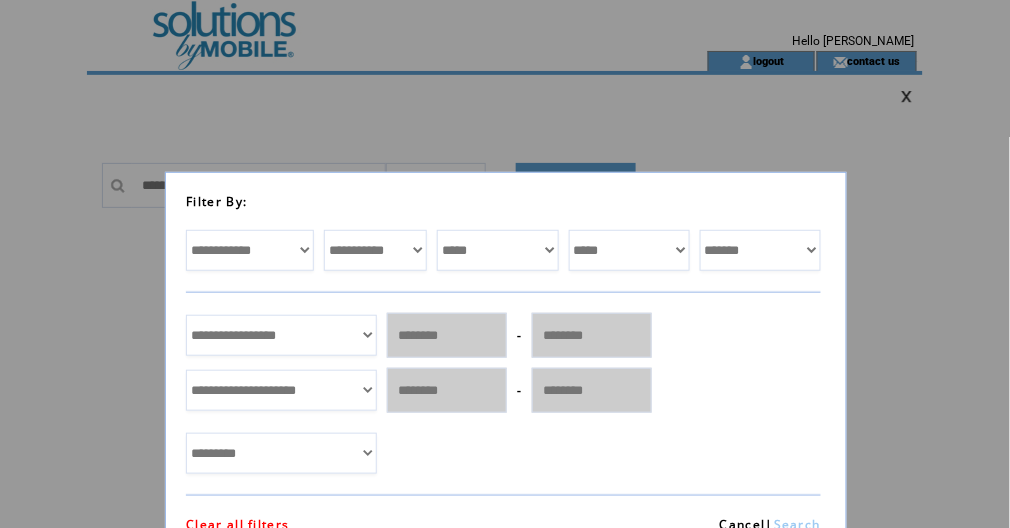 scroll, scrollTop: 142, scrollLeft: 0, axis: vertical 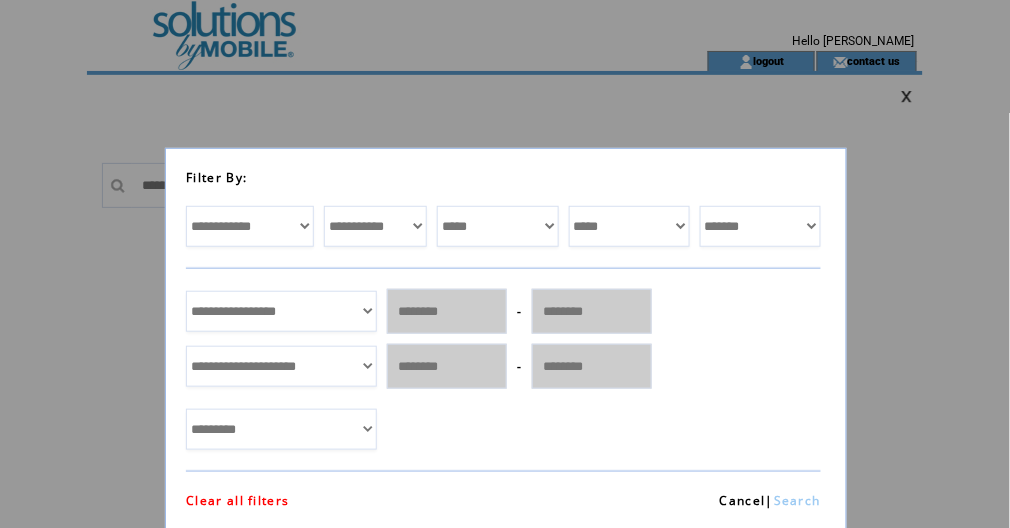 click on "**********" at bounding box center [281, 311] 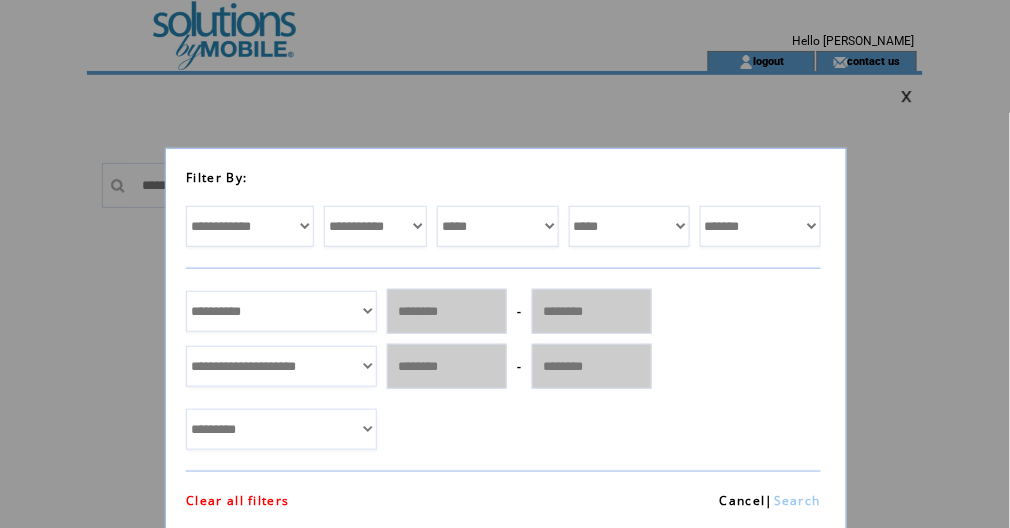 click on "**********" at bounding box center [281, 311] 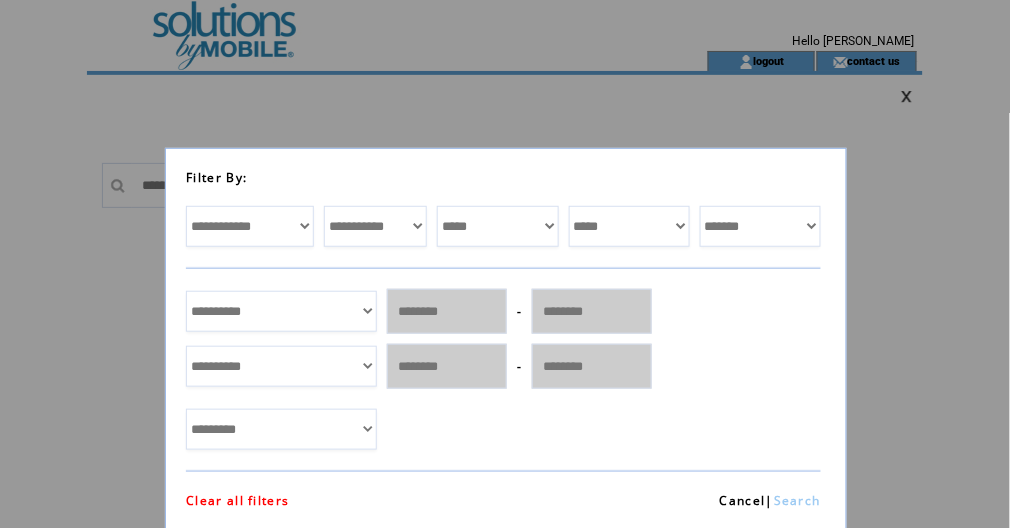 click on "**********" at bounding box center [281, 366] 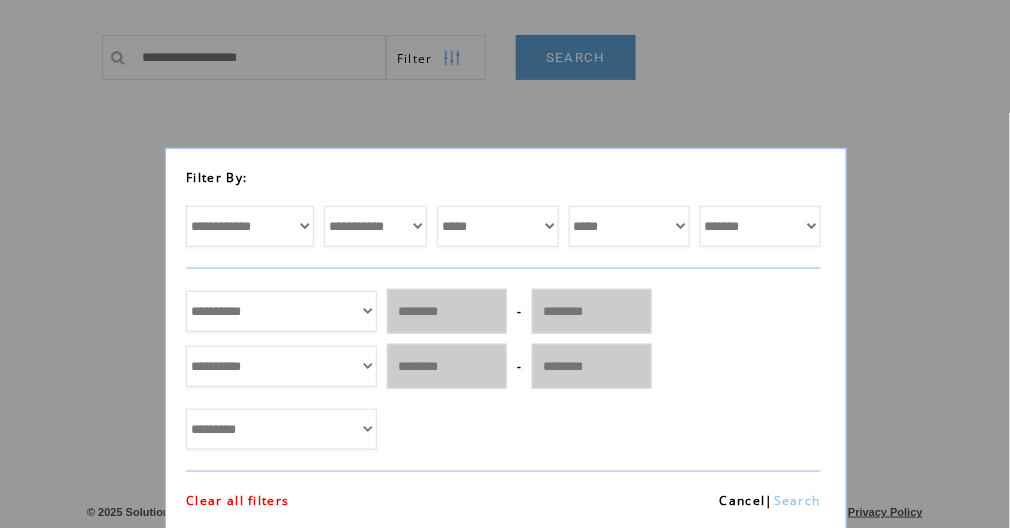 scroll, scrollTop: 129, scrollLeft: 0, axis: vertical 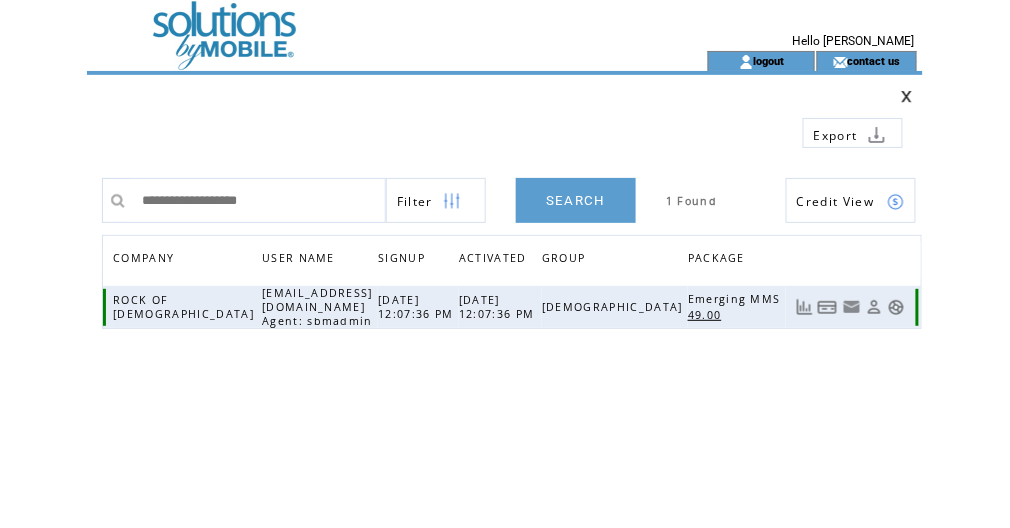 click at bounding box center (896, 307) 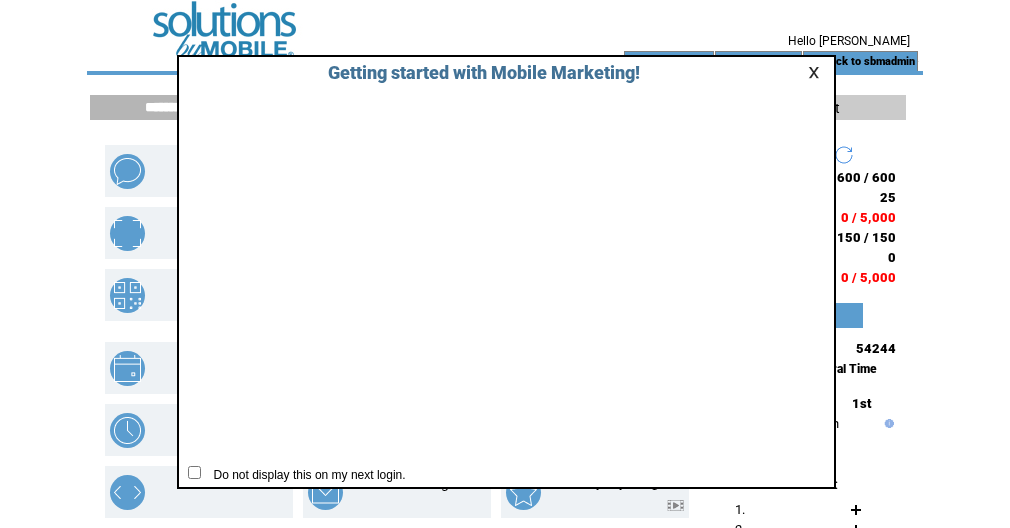 scroll, scrollTop: 0, scrollLeft: 0, axis: both 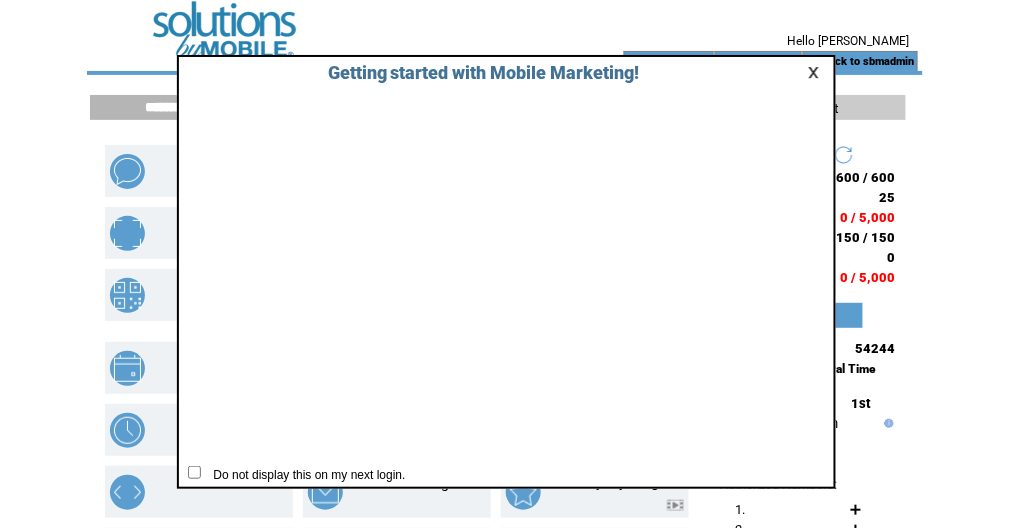 click at bounding box center [817, 72] 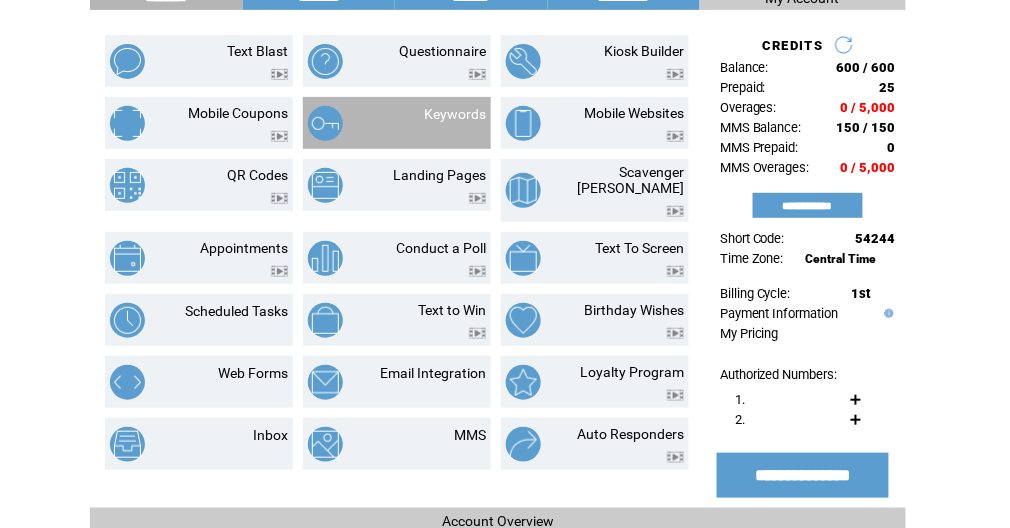 scroll, scrollTop: 160, scrollLeft: 0, axis: vertical 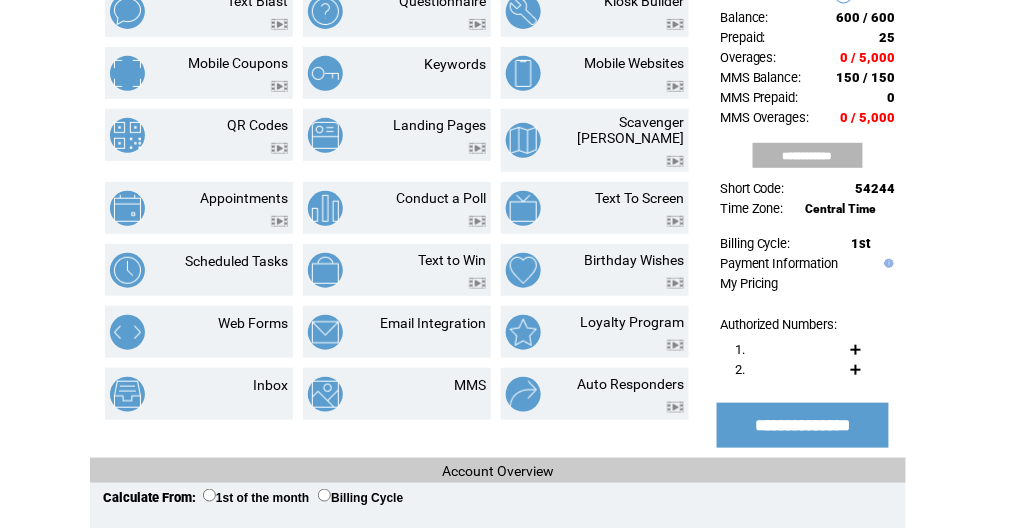 click on "**********" at bounding box center (808, 155) 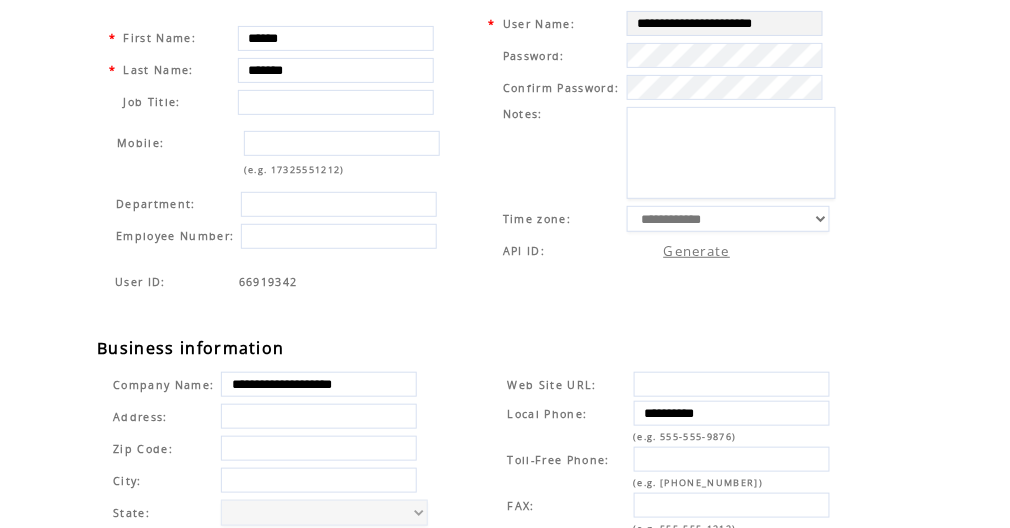 scroll, scrollTop: 0, scrollLeft: 0, axis: both 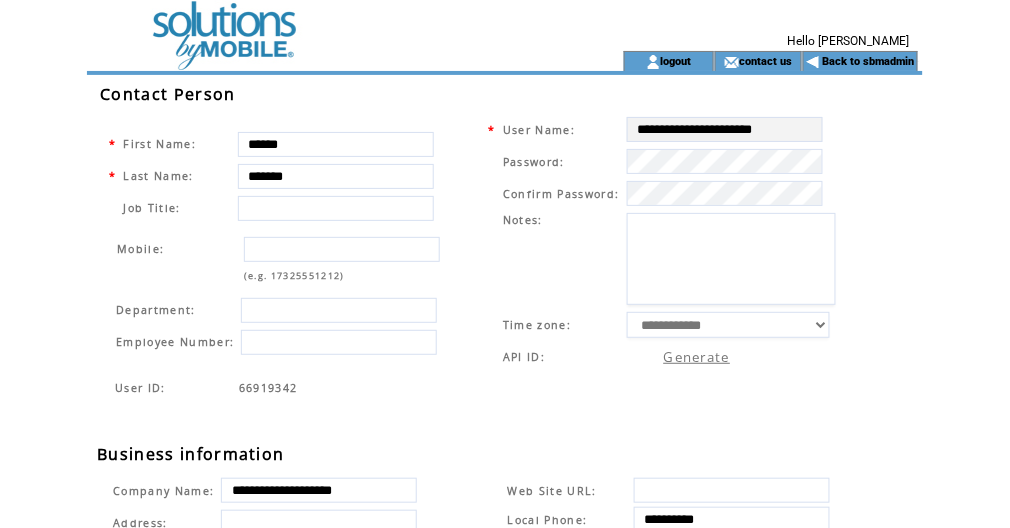 click at bounding box center [327, 25] 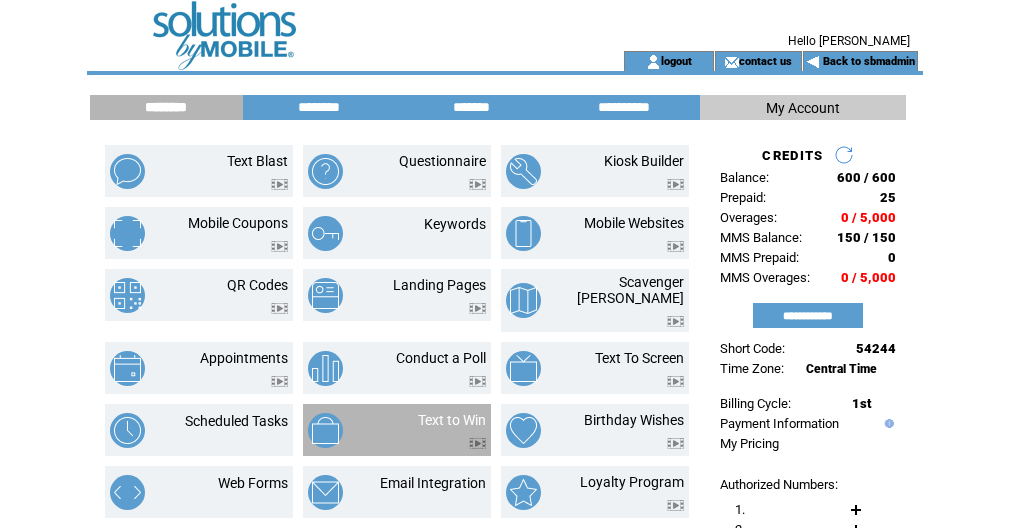 scroll, scrollTop: 213, scrollLeft: 0, axis: vertical 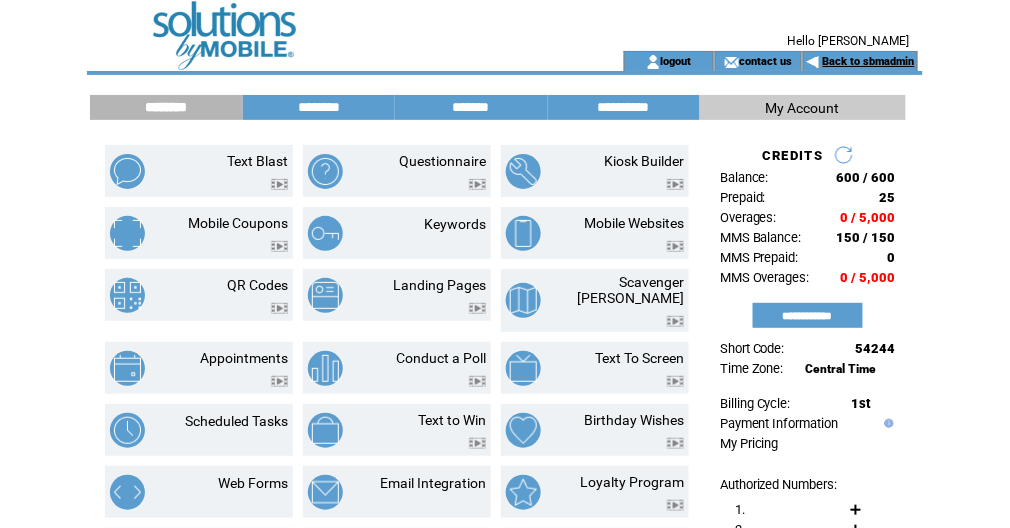 click on "Back to sbmadmin" at bounding box center [869, 61] 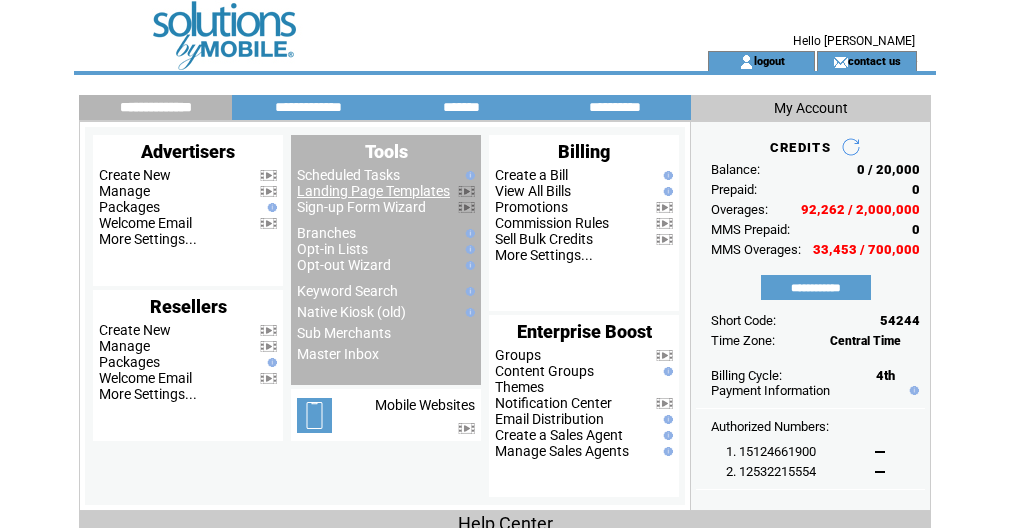 scroll, scrollTop: 0, scrollLeft: 0, axis: both 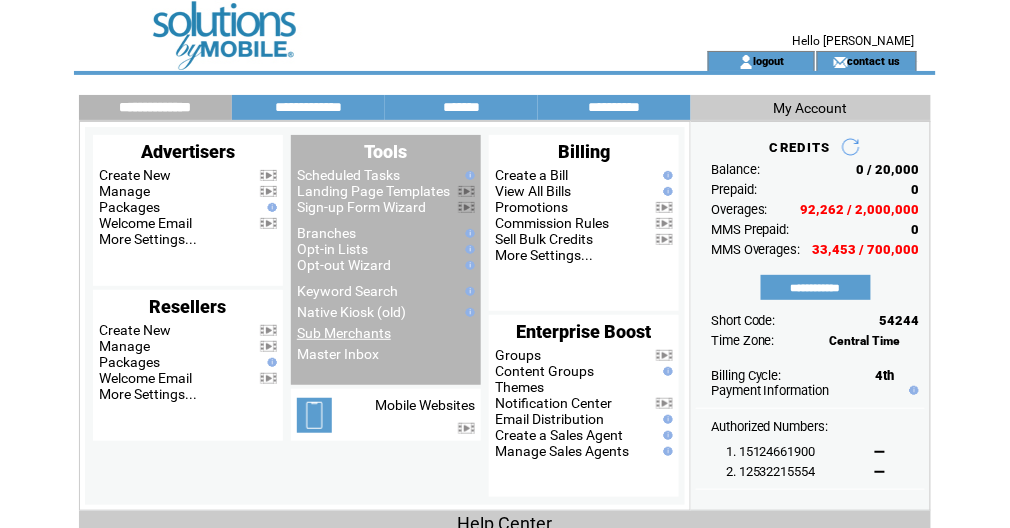 click on "Sub Merchants" at bounding box center [344, 333] 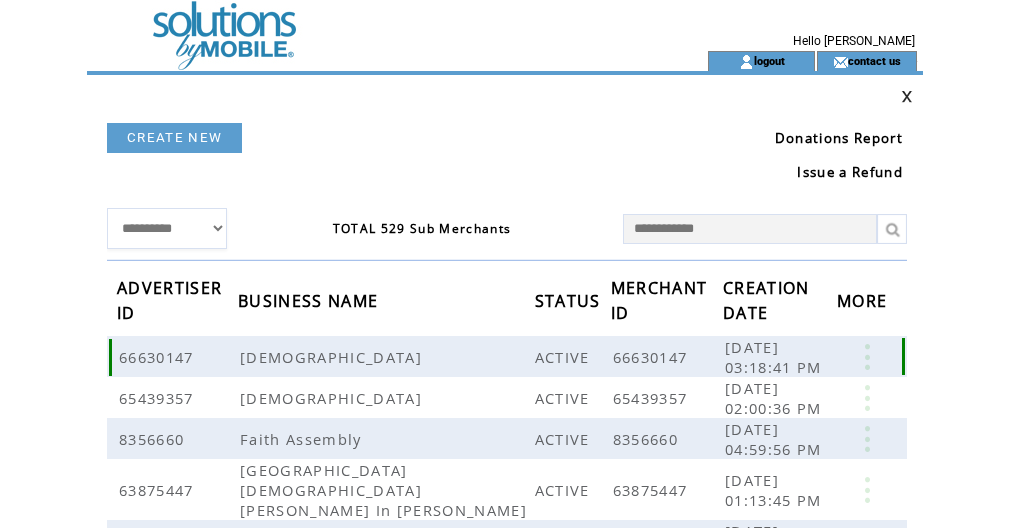 scroll, scrollTop: 0, scrollLeft: 0, axis: both 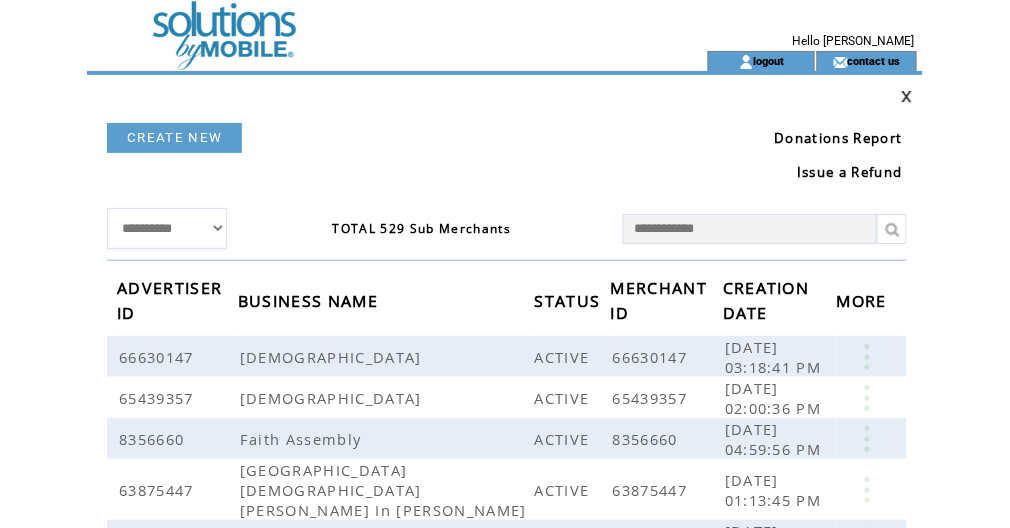 click at bounding box center (750, 229) 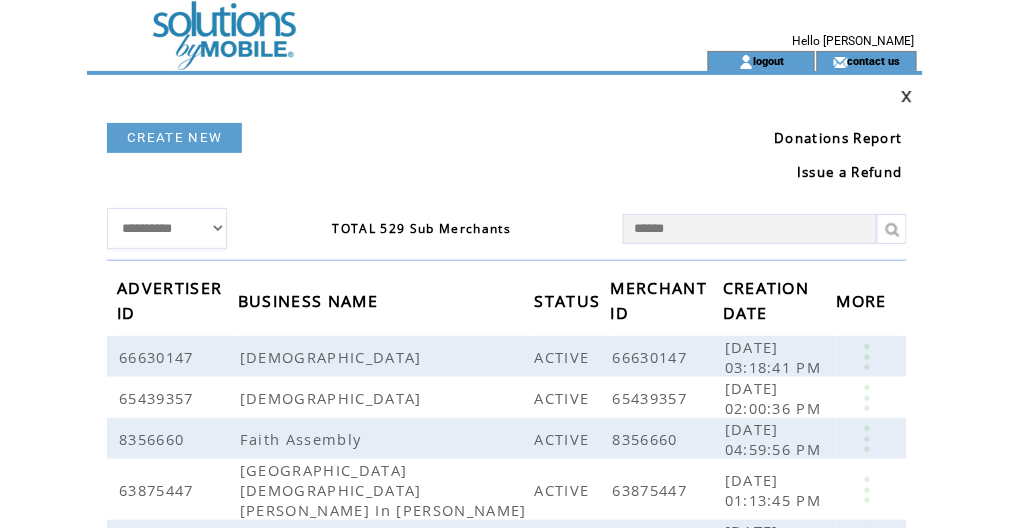 type on "*******" 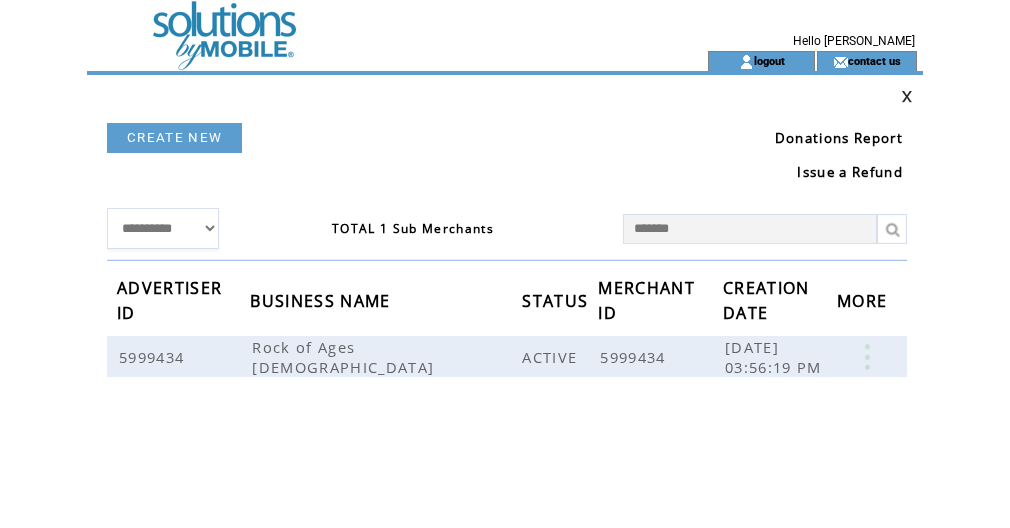 scroll, scrollTop: 0, scrollLeft: 0, axis: both 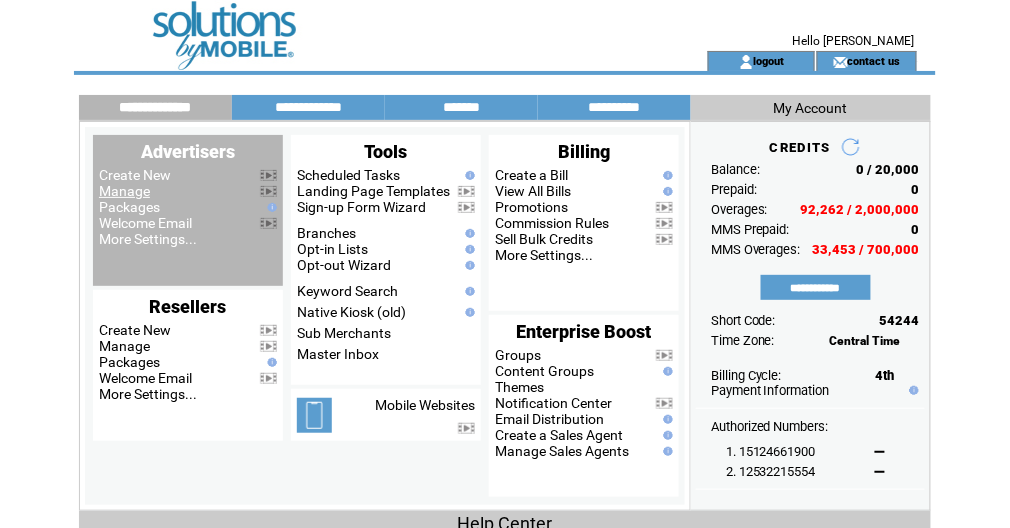 click on "Manage" at bounding box center [124, 191] 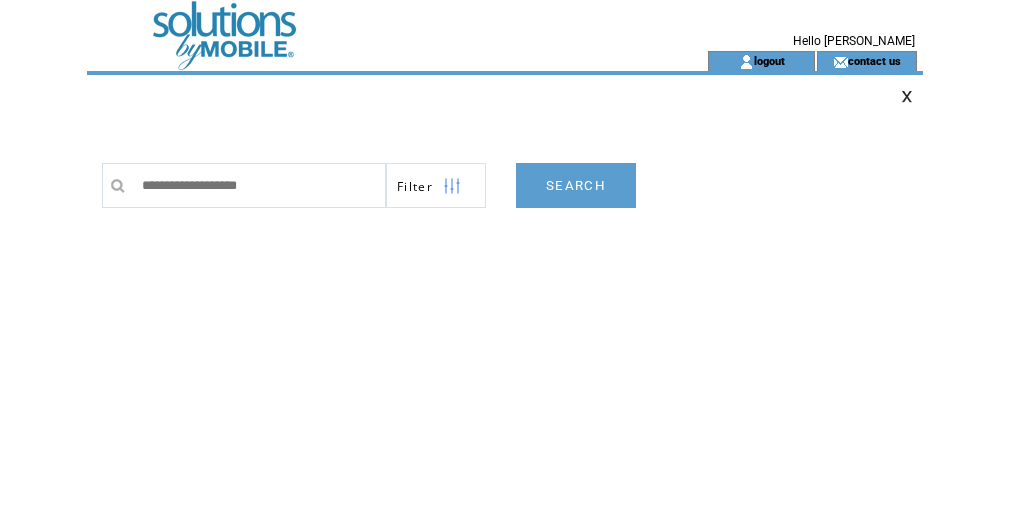 scroll, scrollTop: 0, scrollLeft: 0, axis: both 